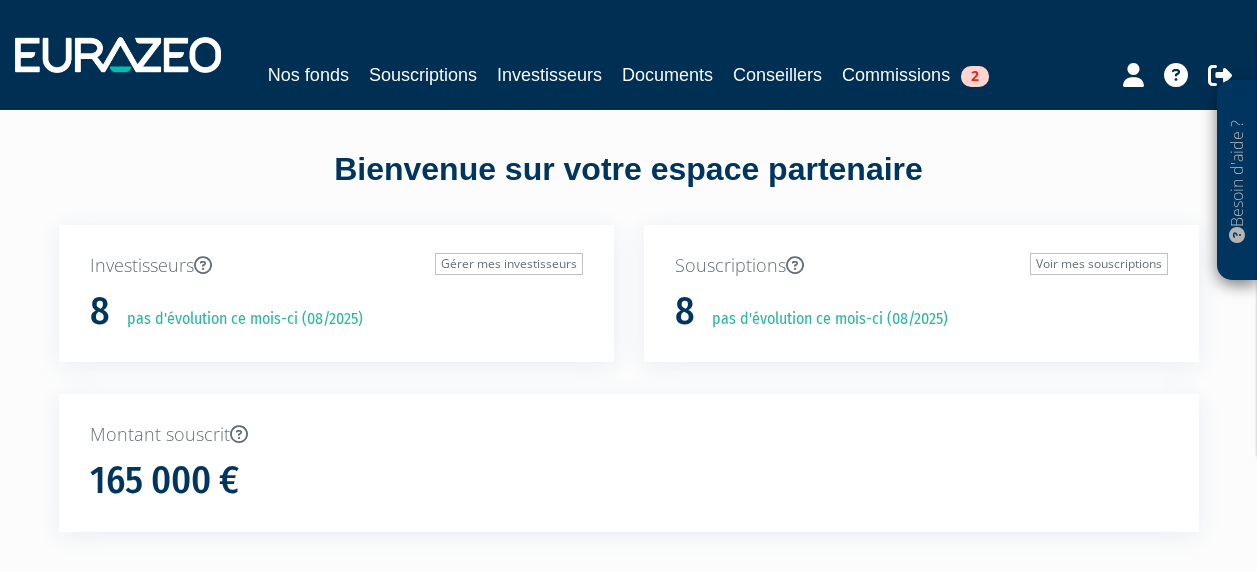 scroll, scrollTop: 0, scrollLeft: 0, axis: both 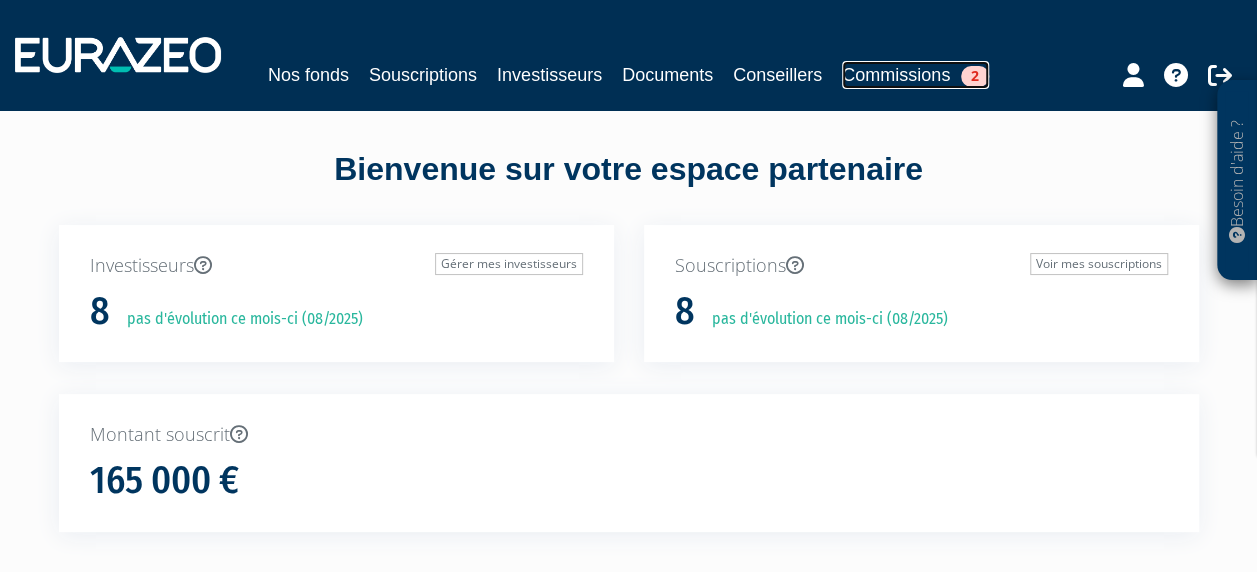 click on "Commissions  2" at bounding box center [915, 75] 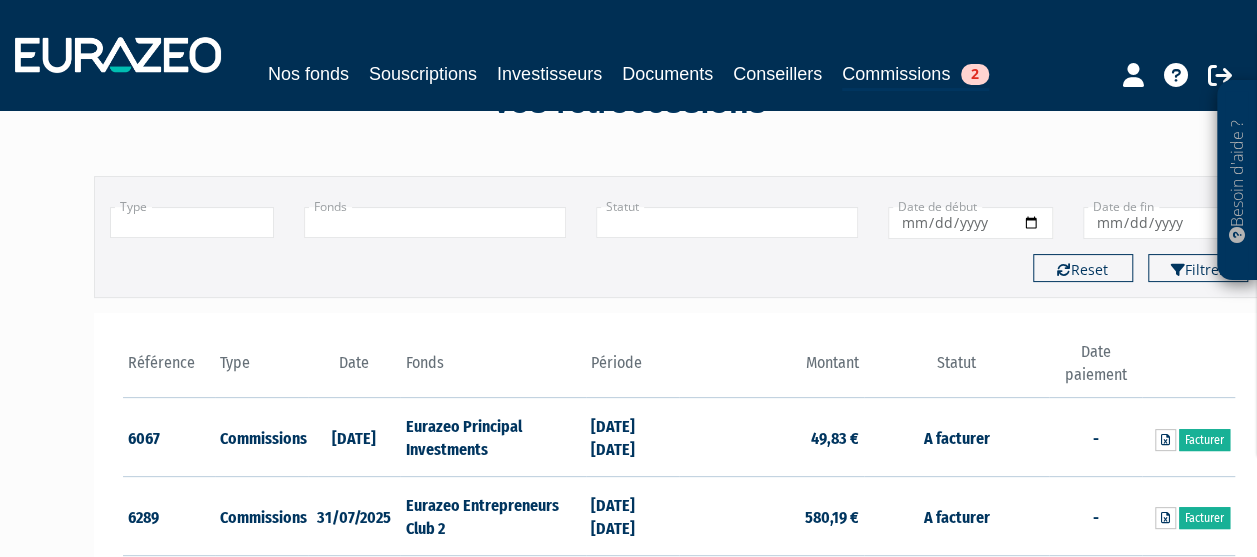 scroll, scrollTop: 200, scrollLeft: 0, axis: vertical 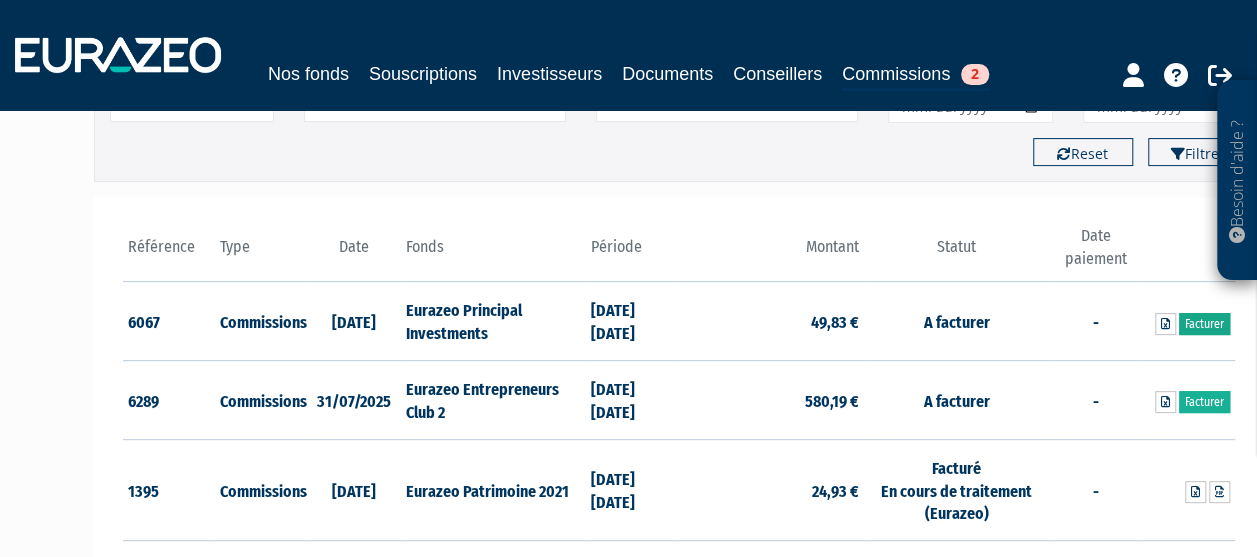 click on "Facturer" at bounding box center [1204, 324] 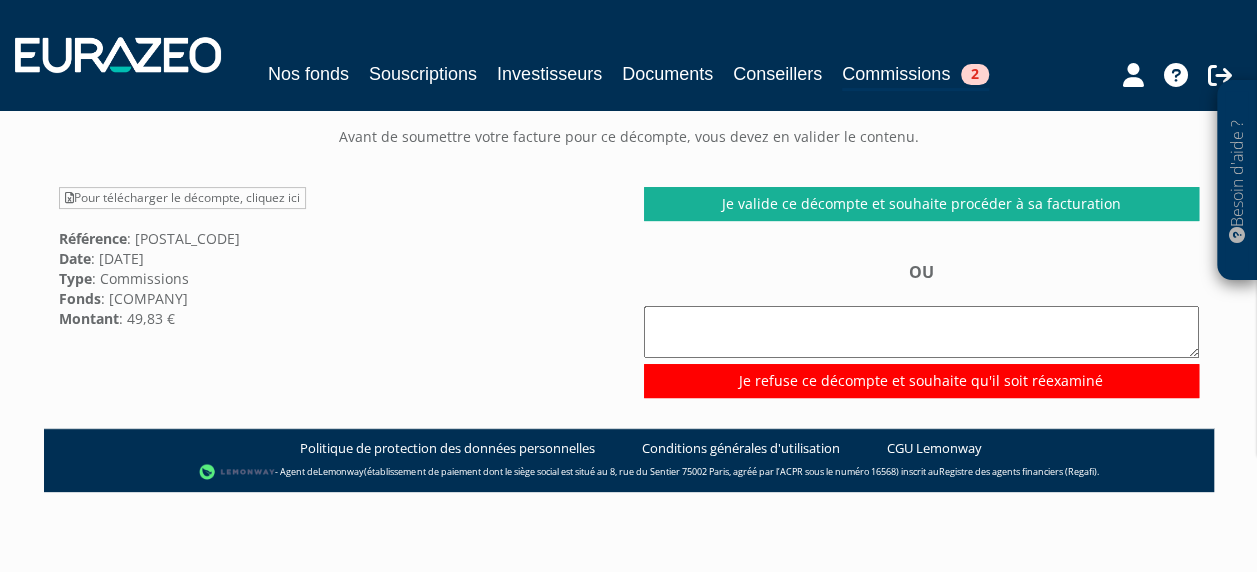 scroll, scrollTop: 100, scrollLeft: 0, axis: vertical 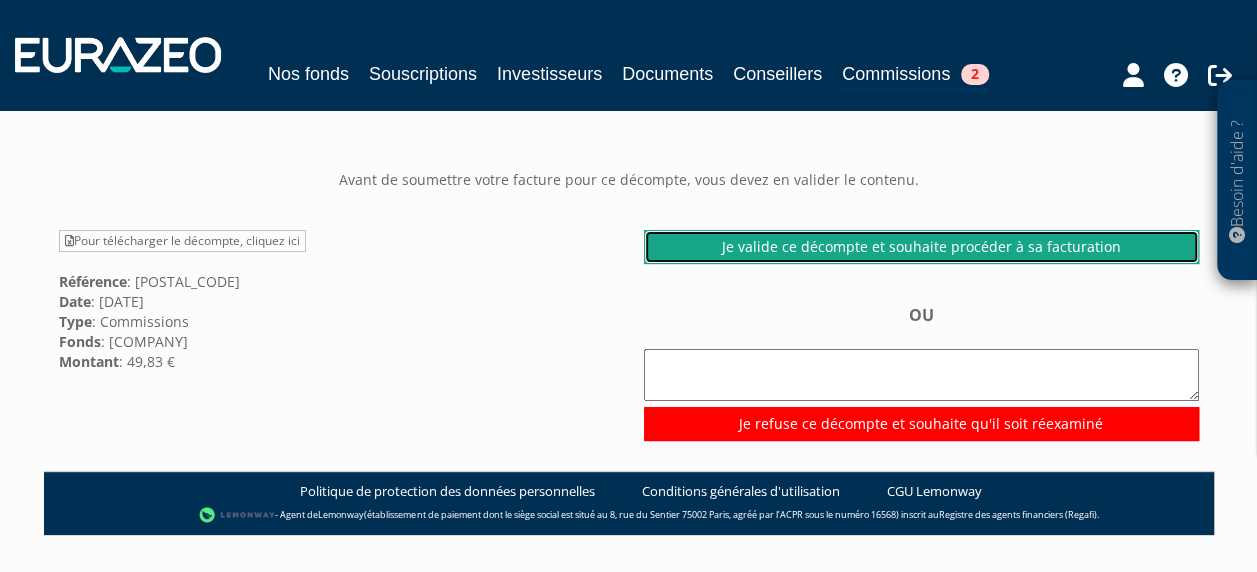 click on "Je valide ce décompte et souhaite procéder à sa facturation" at bounding box center [921, 247] 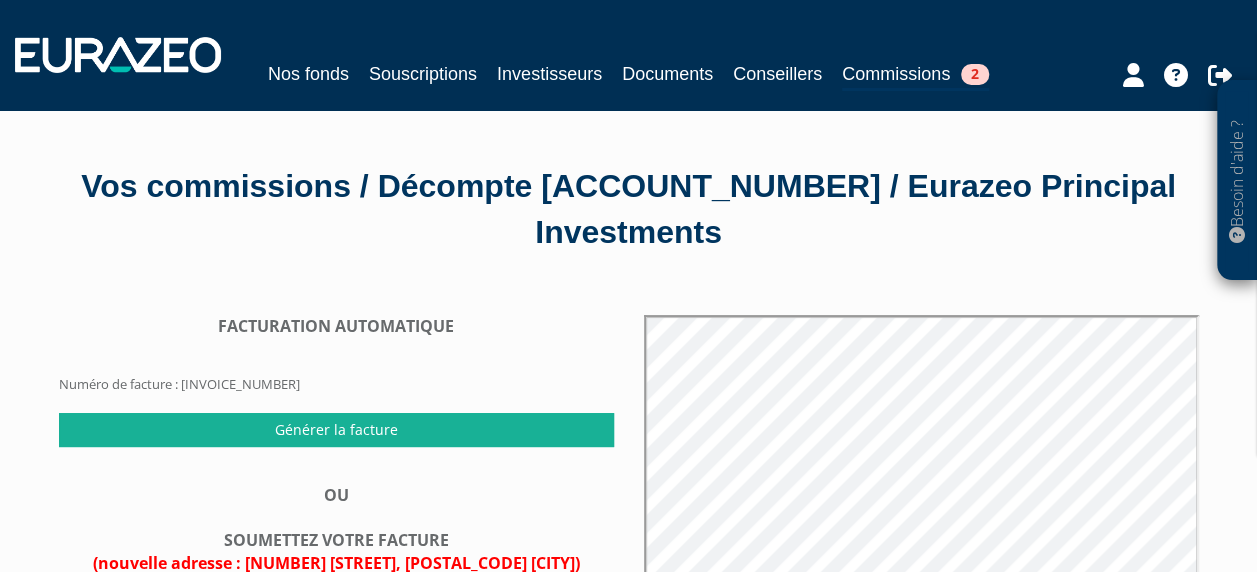 scroll, scrollTop: 200, scrollLeft: 0, axis: vertical 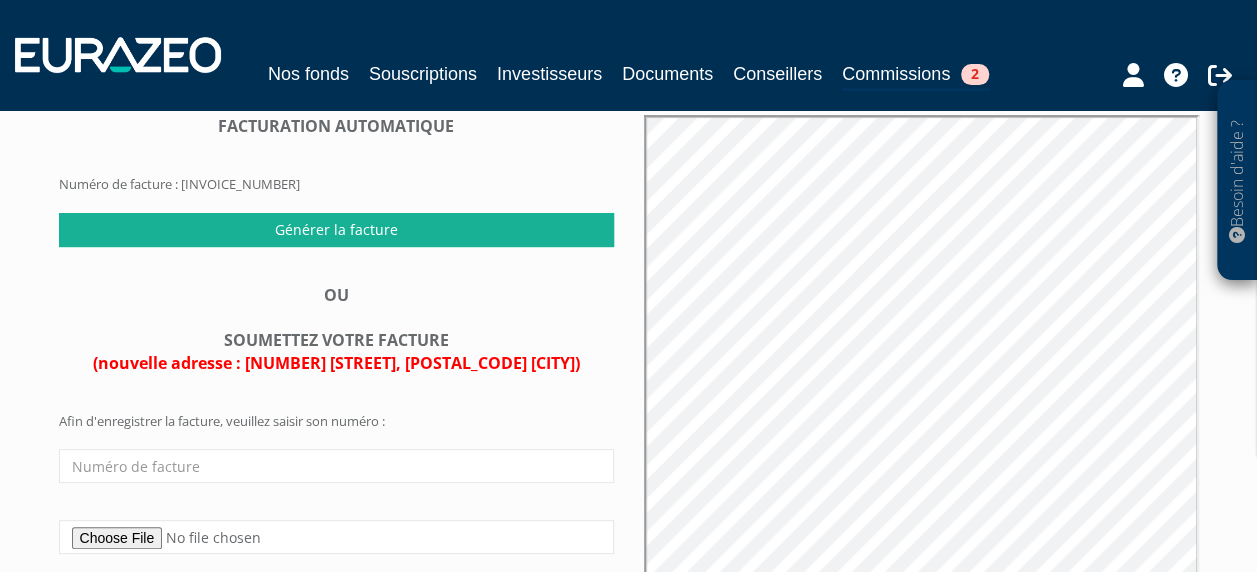 click on "FACTURATION AUTOMATIQUE
Numéro de facture : [INVOICE_NUMBER]" at bounding box center (336, 163) 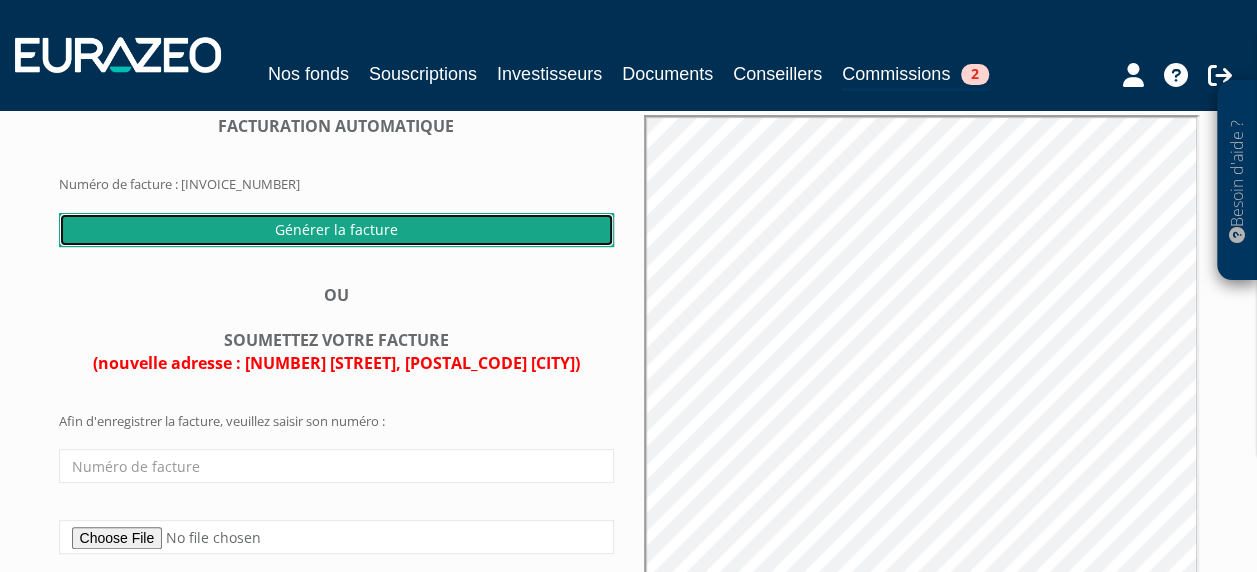 click on "Générer la facture" at bounding box center (336, 230) 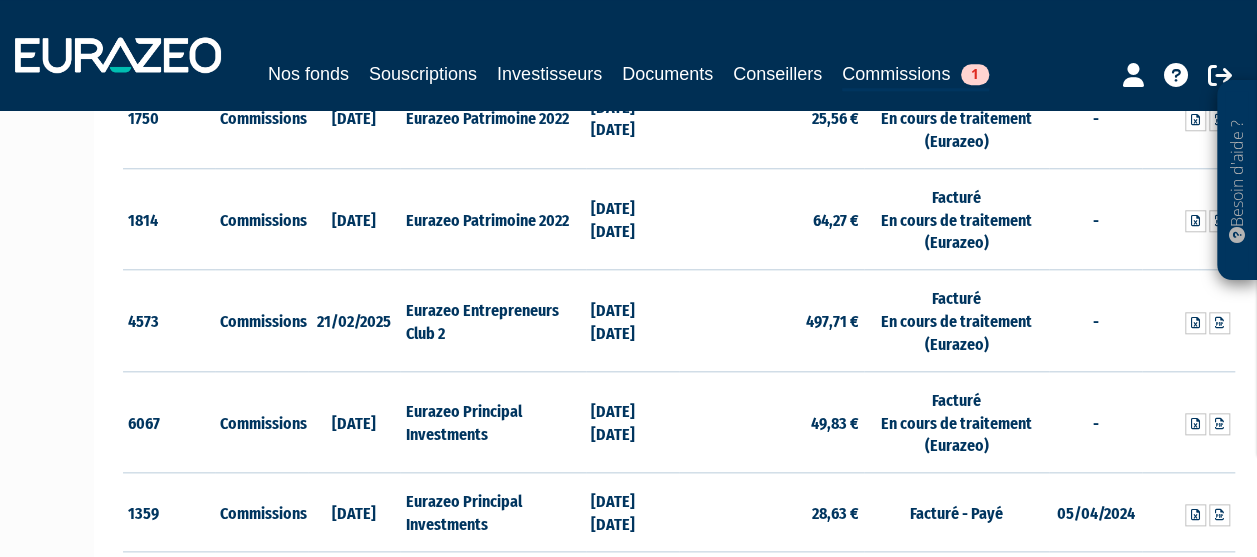 scroll, scrollTop: 900, scrollLeft: 0, axis: vertical 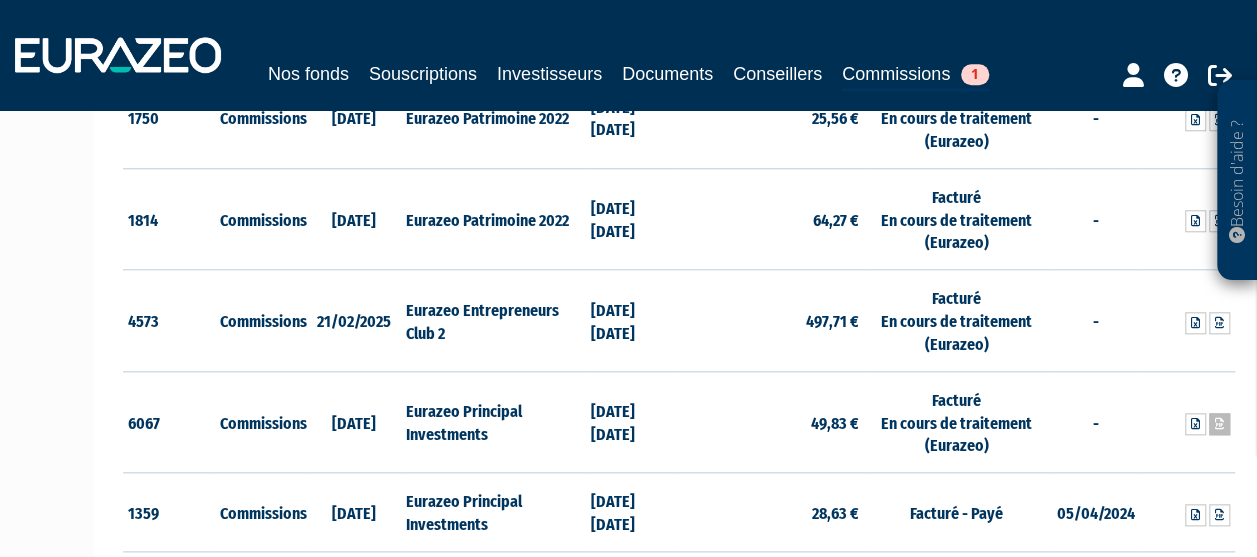 click at bounding box center [1219, 424] 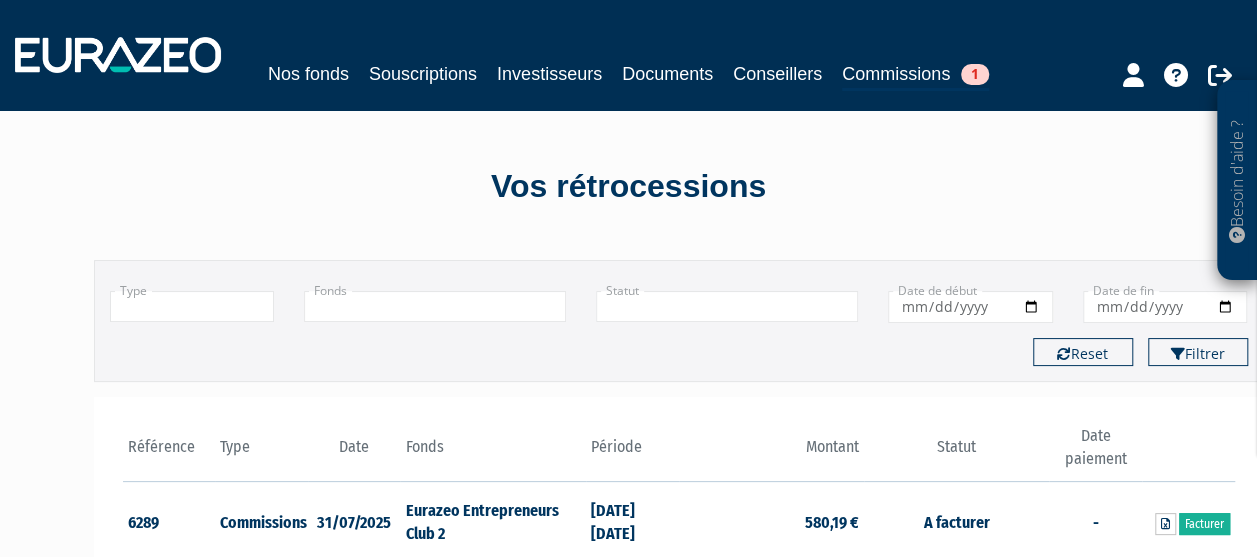 scroll, scrollTop: 100, scrollLeft: 0, axis: vertical 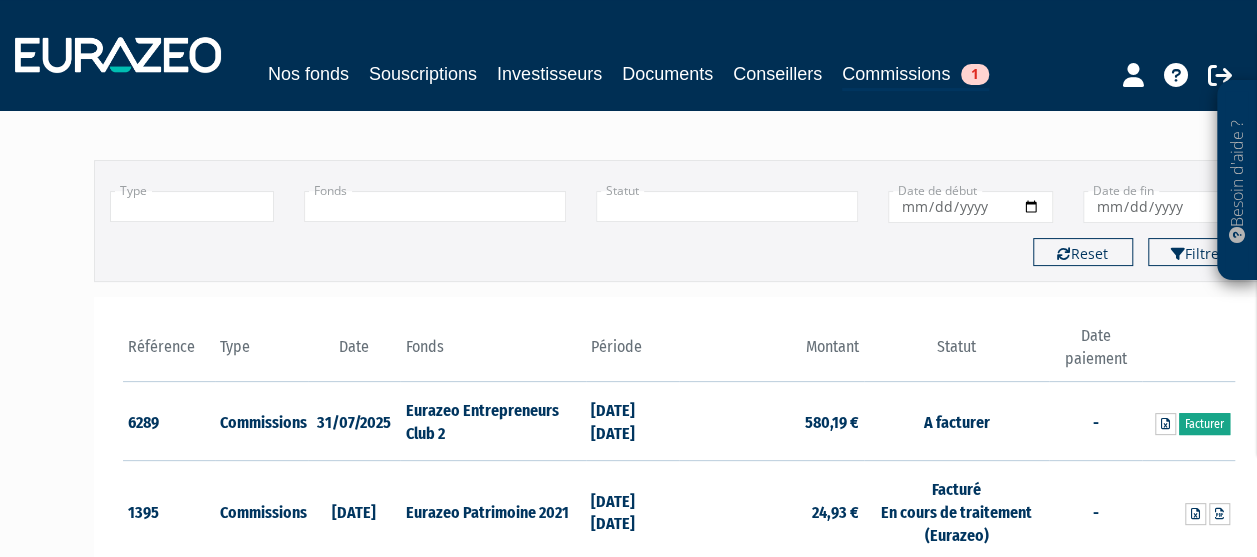 click on "Facturer" at bounding box center (1204, 424) 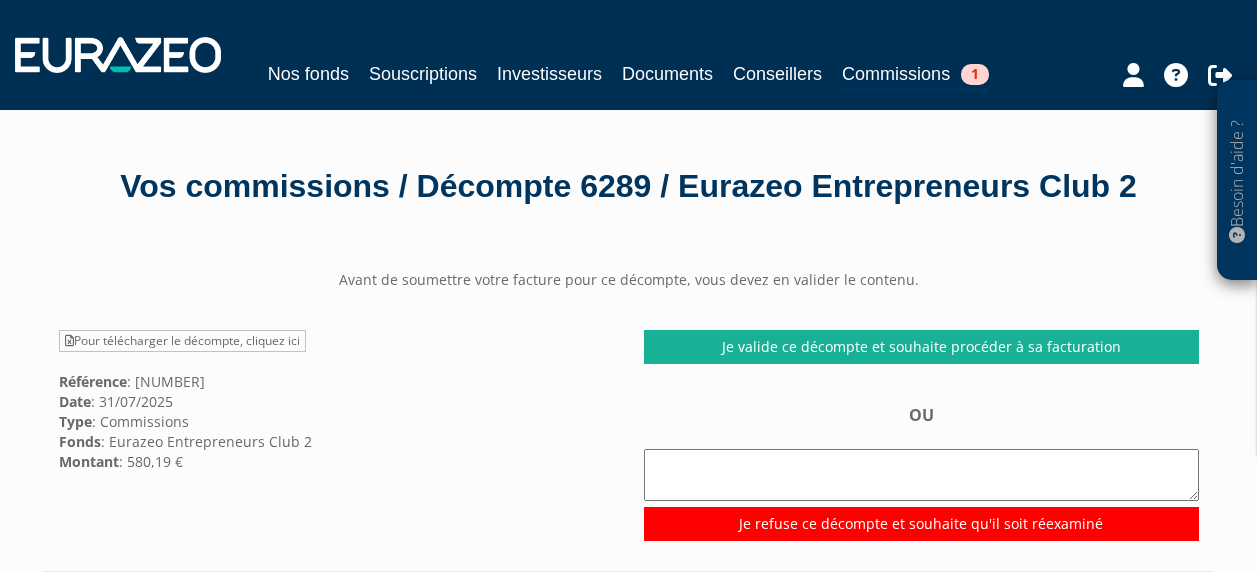scroll, scrollTop: 0, scrollLeft: 0, axis: both 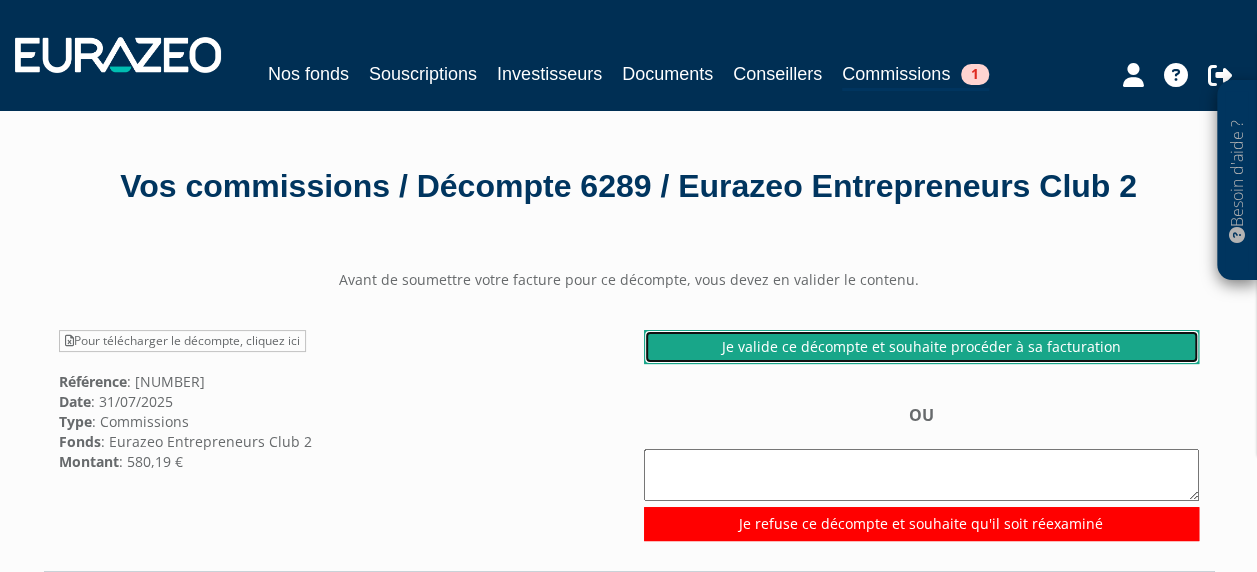 click on "Je valide ce décompte et souhaite procéder à sa facturation" at bounding box center [921, 347] 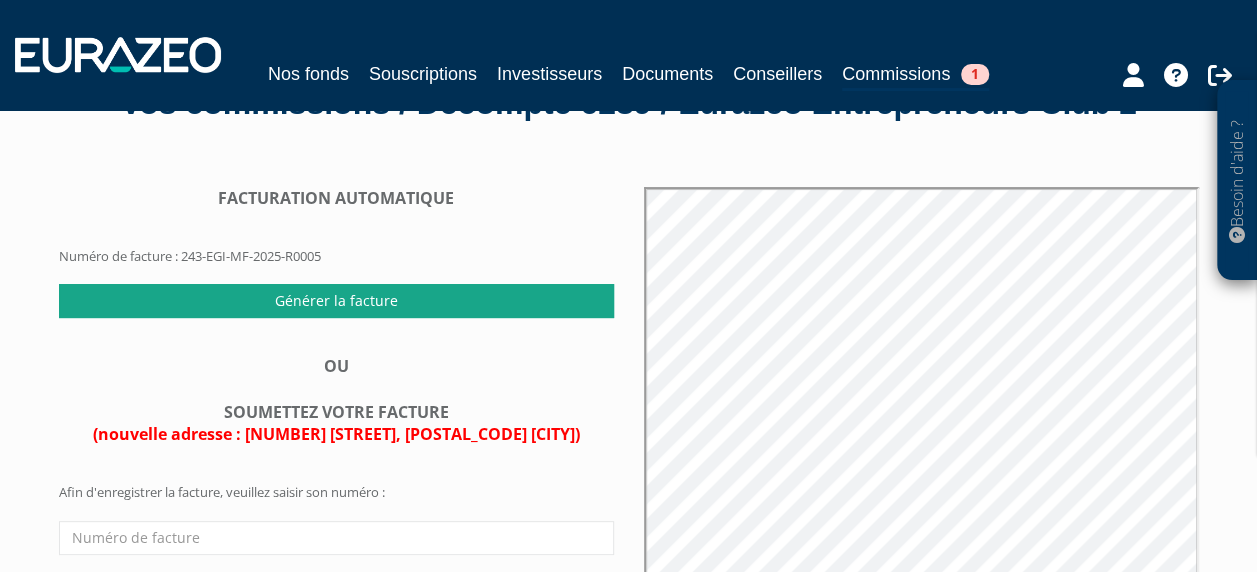 scroll, scrollTop: 200, scrollLeft: 0, axis: vertical 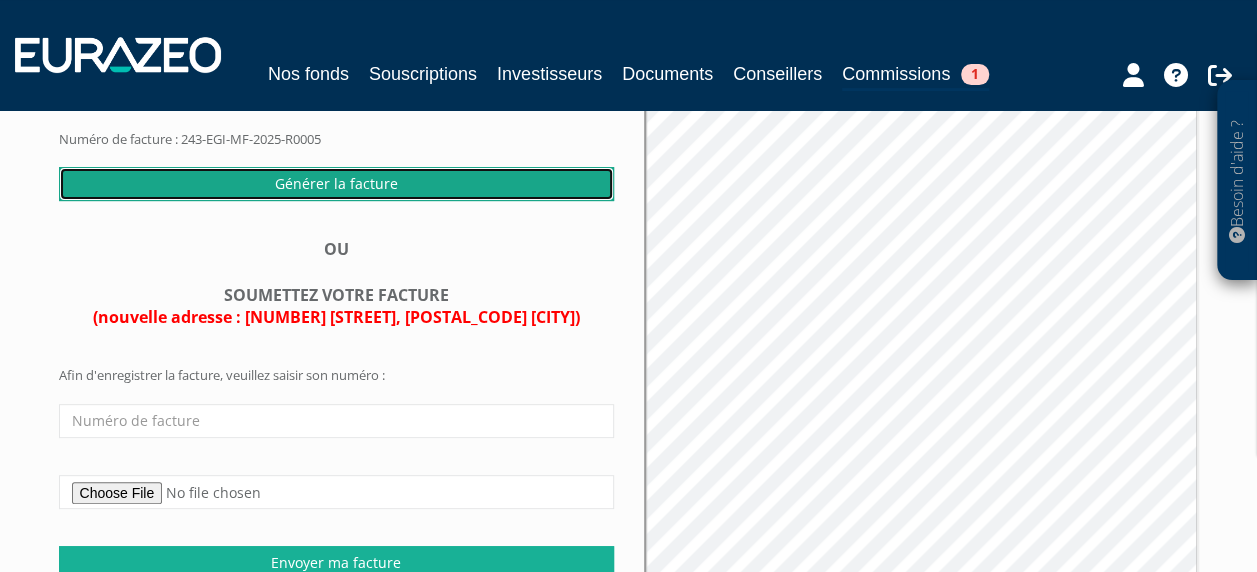 click on "Générer la facture" at bounding box center [336, 184] 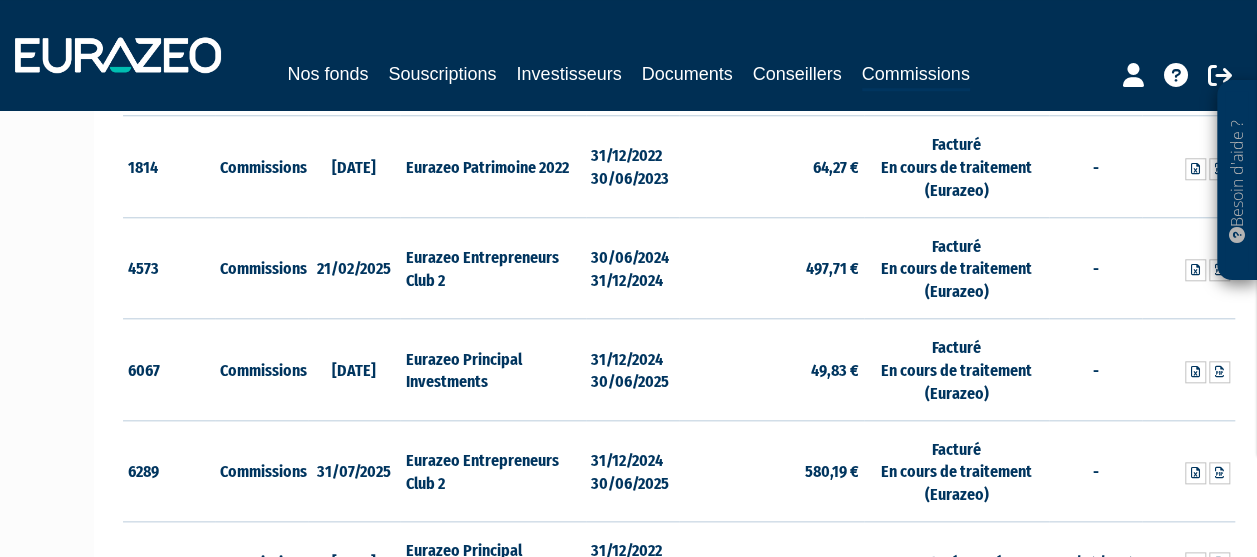 scroll, scrollTop: 900, scrollLeft: 0, axis: vertical 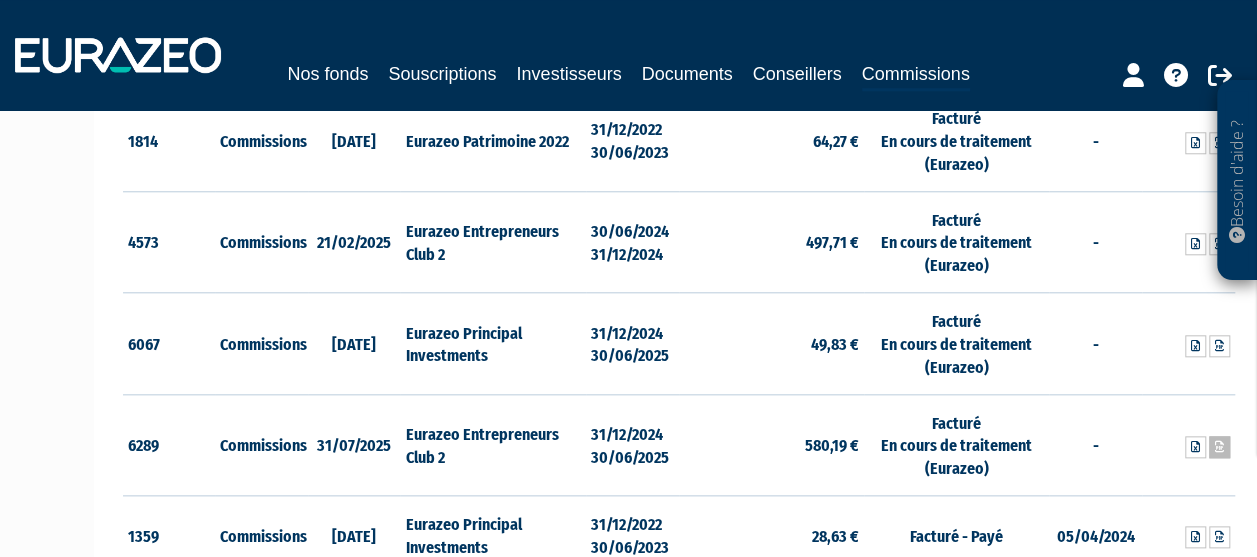 click at bounding box center (1219, 447) 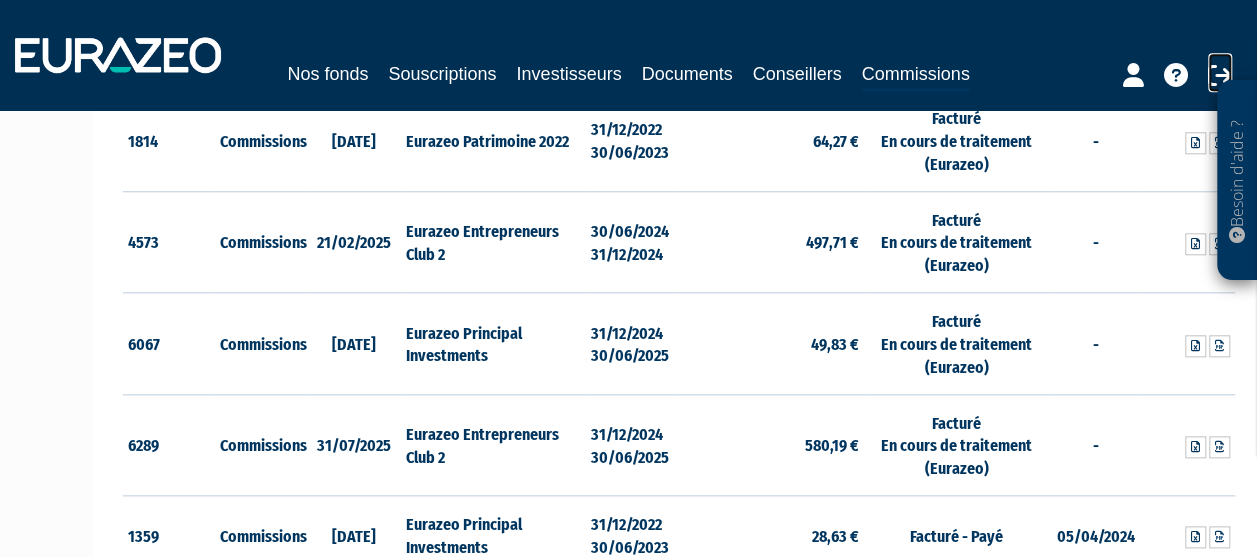 click at bounding box center [1220, 75] 